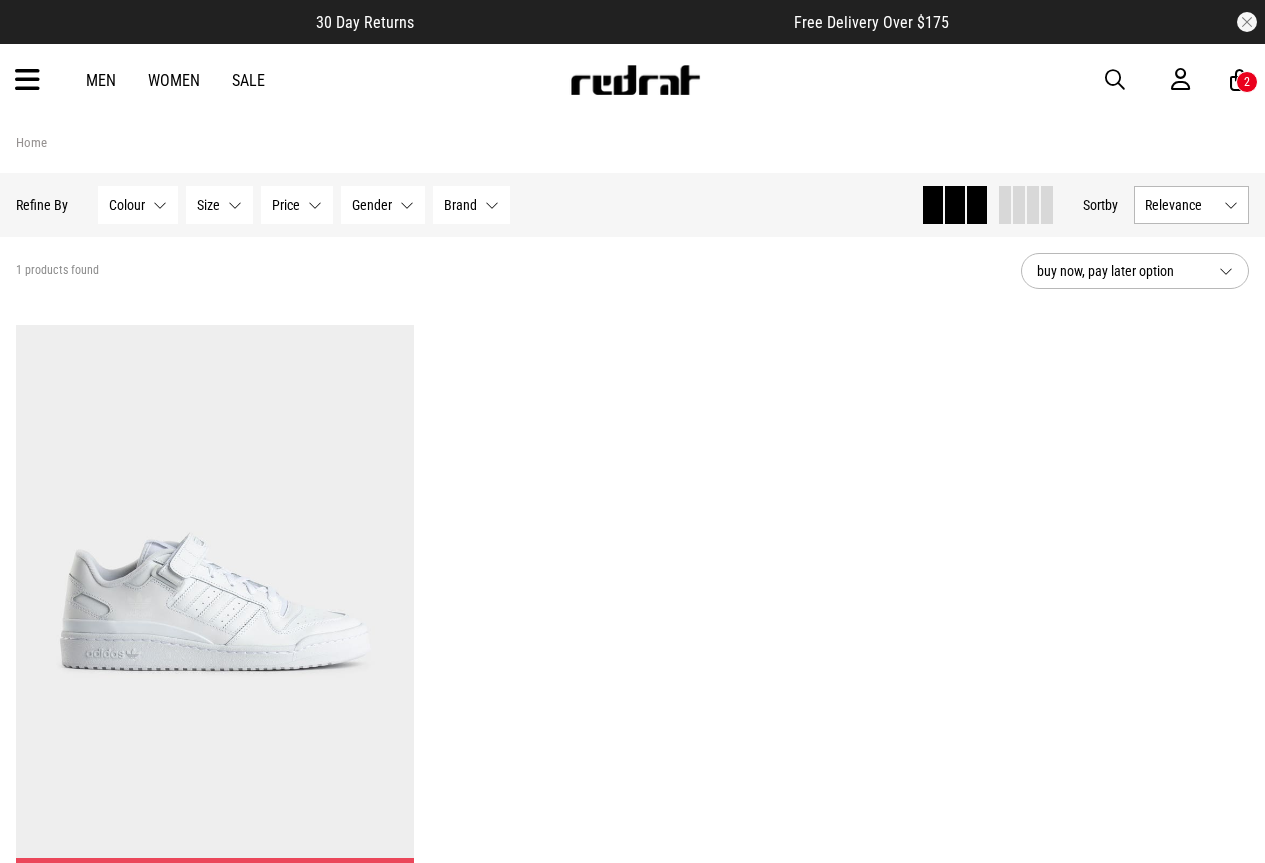 scroll, scrollTop: 0, scrollLeft: 0, axis: both 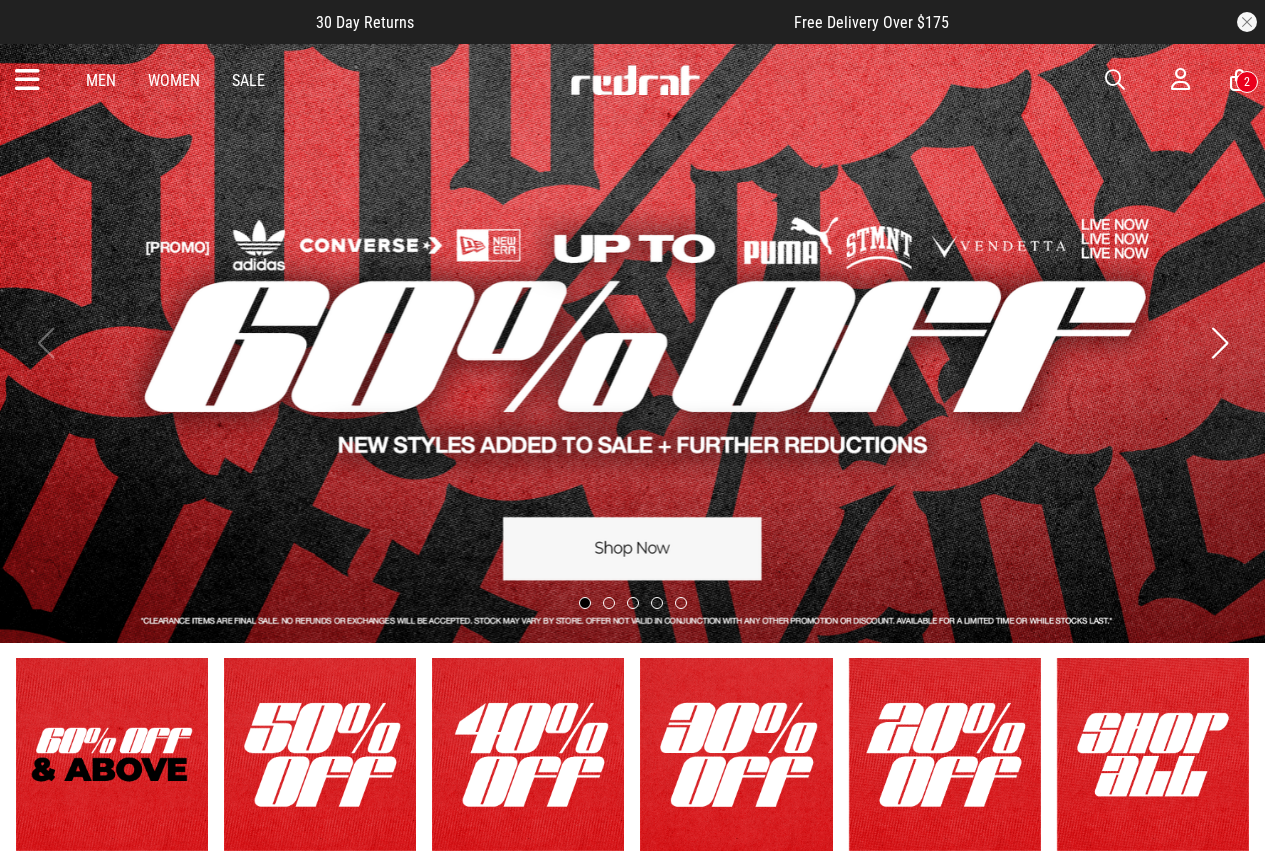 click at bounding box center [1115, 80] 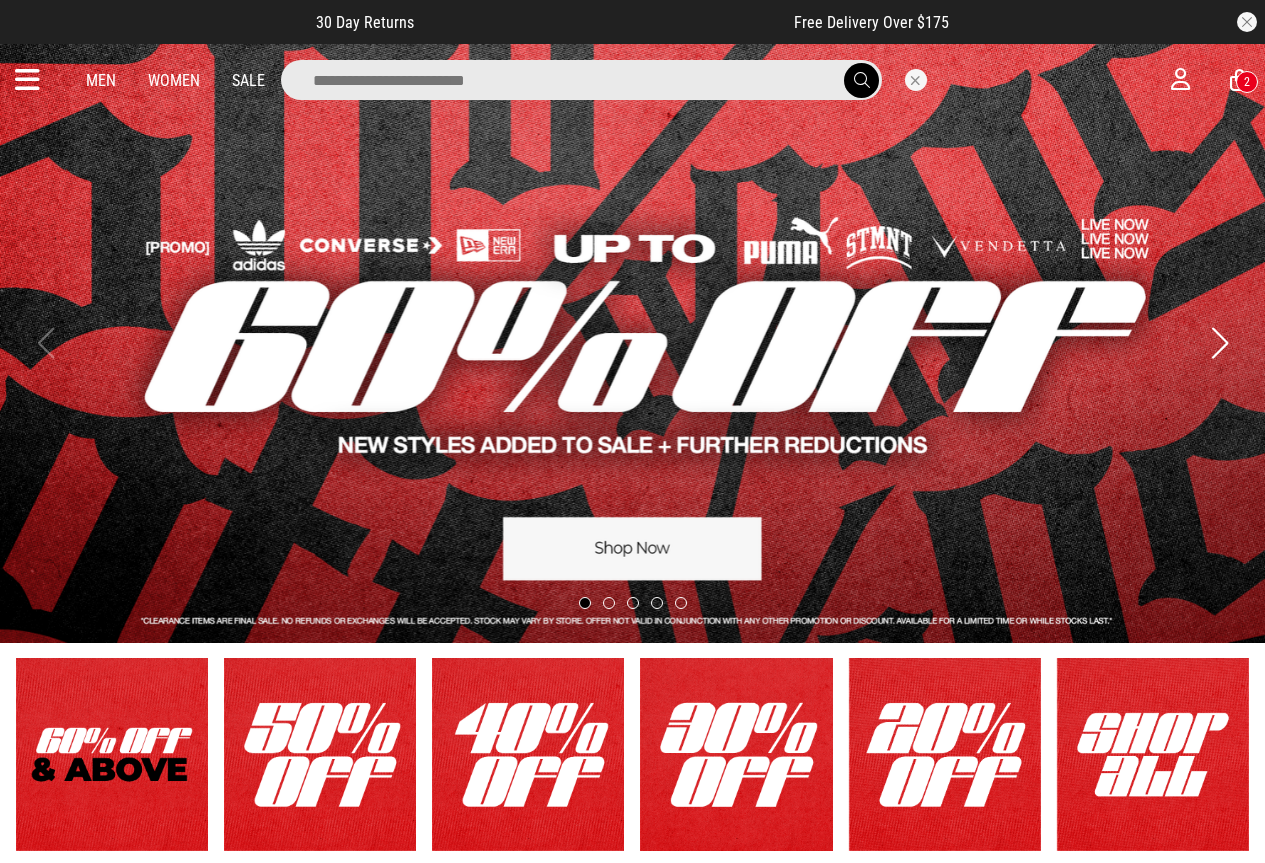 click at bounding box center (581, 80) 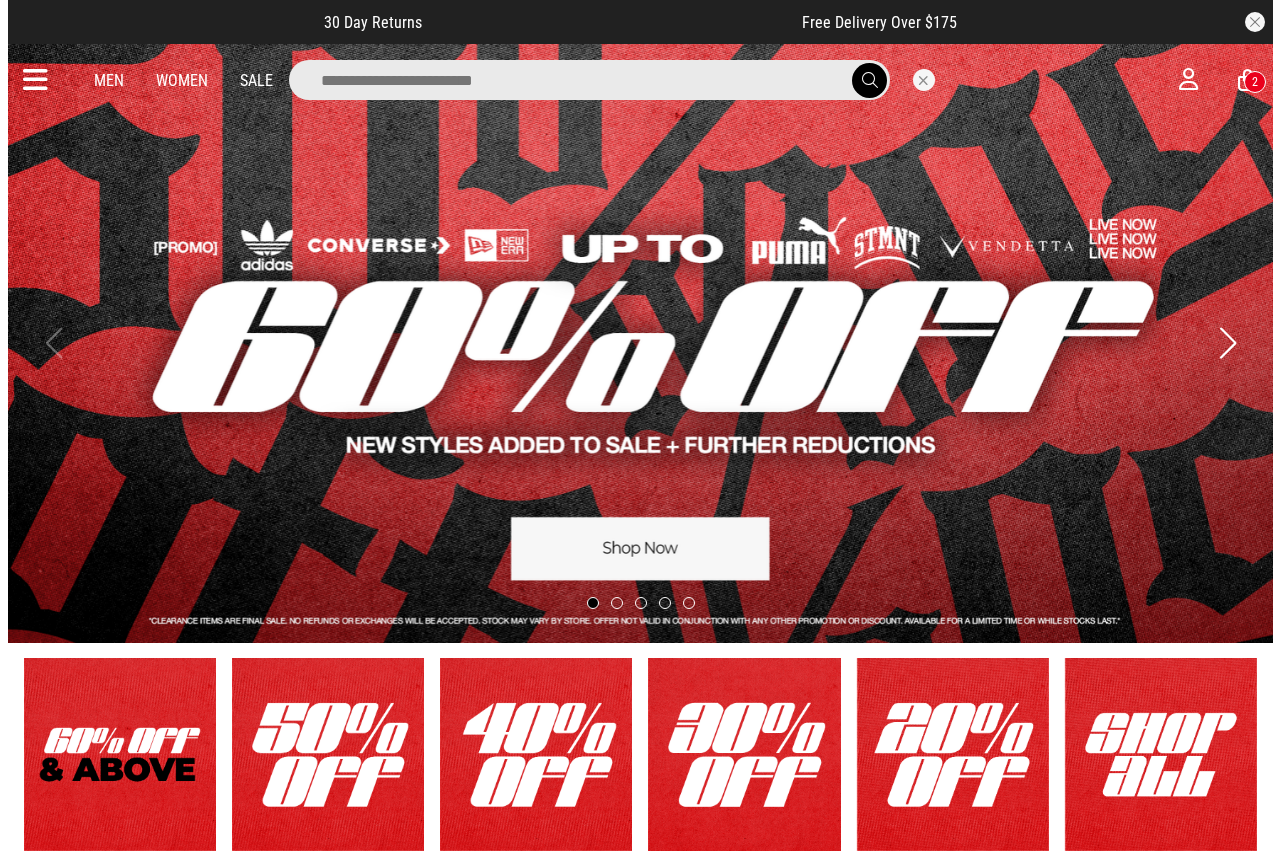 scroll, scrollTop: 0, scrollLeft: 0, axis: both 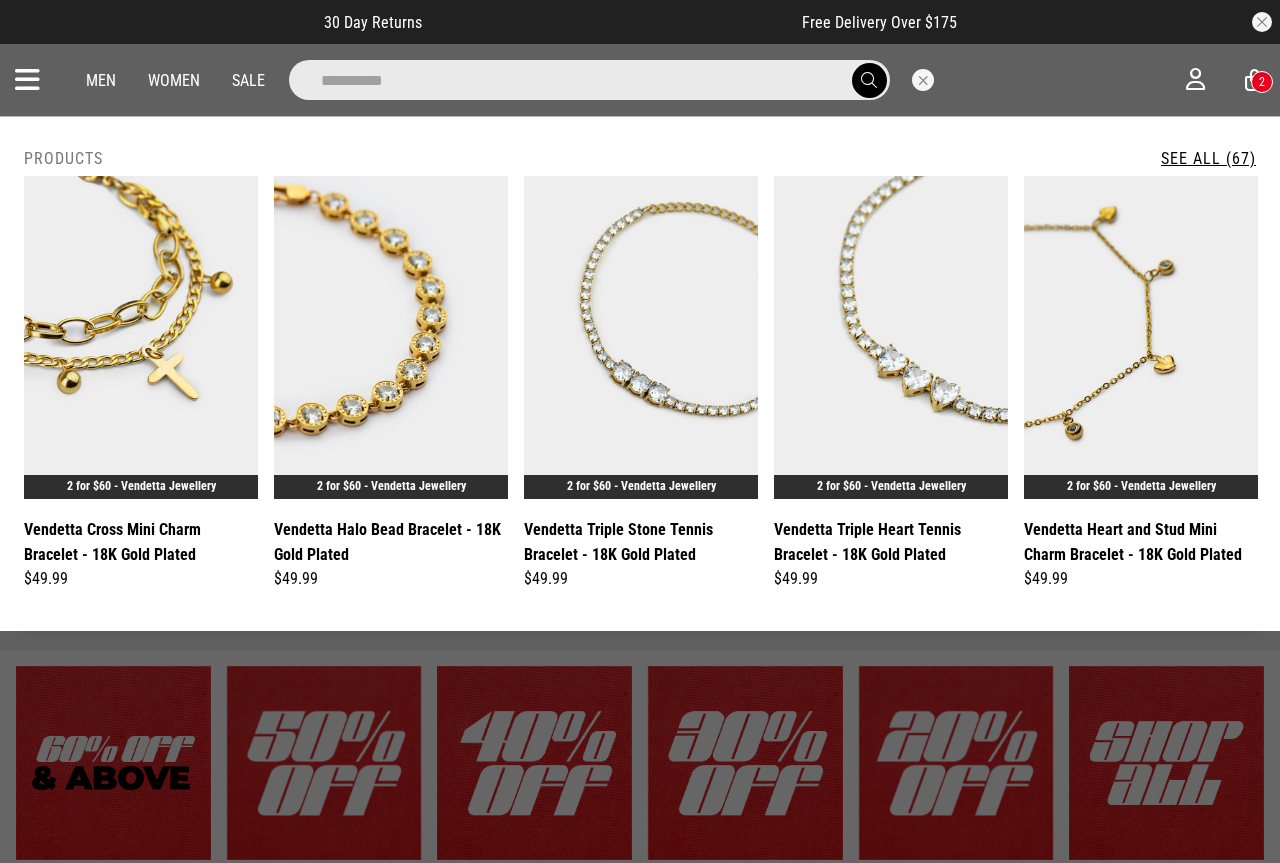 type on "**********" 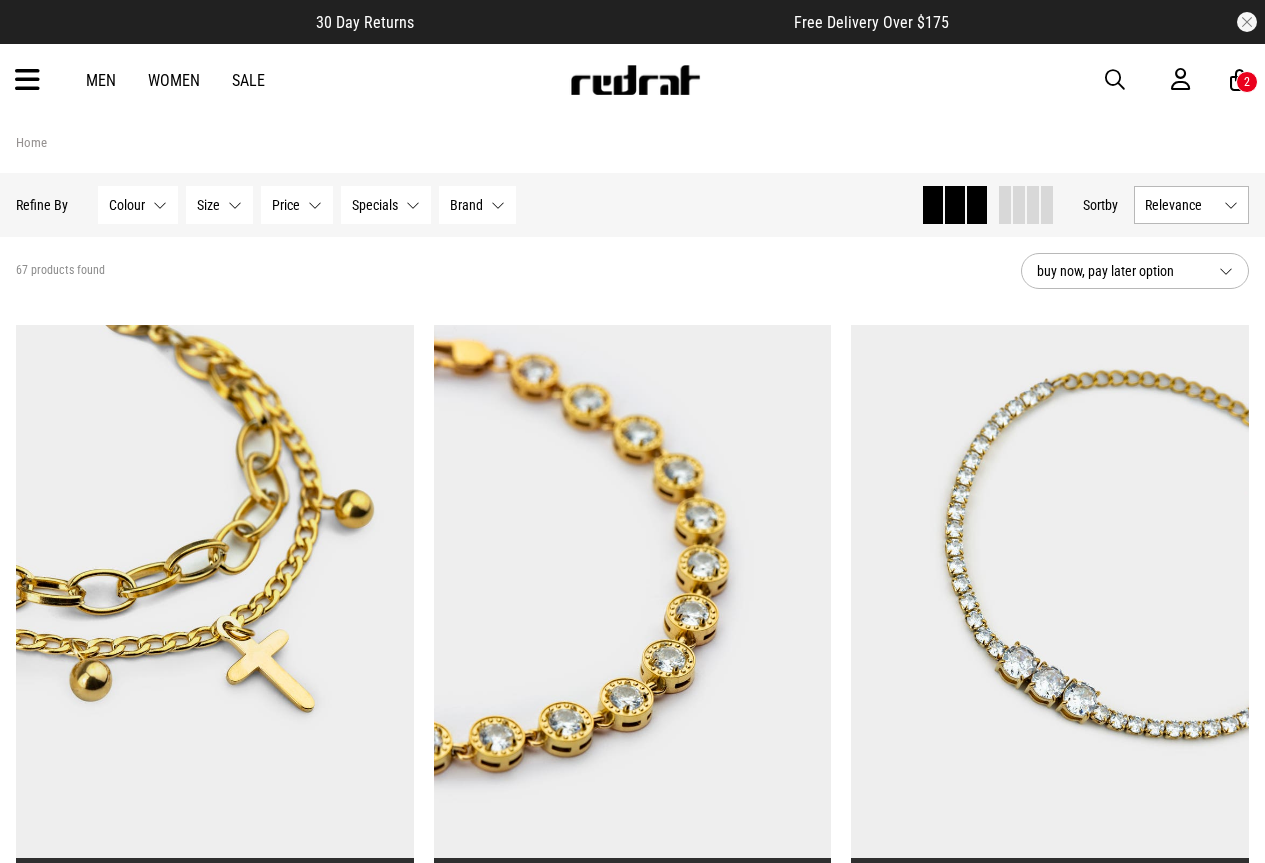 scroll, scrollTop: 0, scrollLeft: 0, axis: both 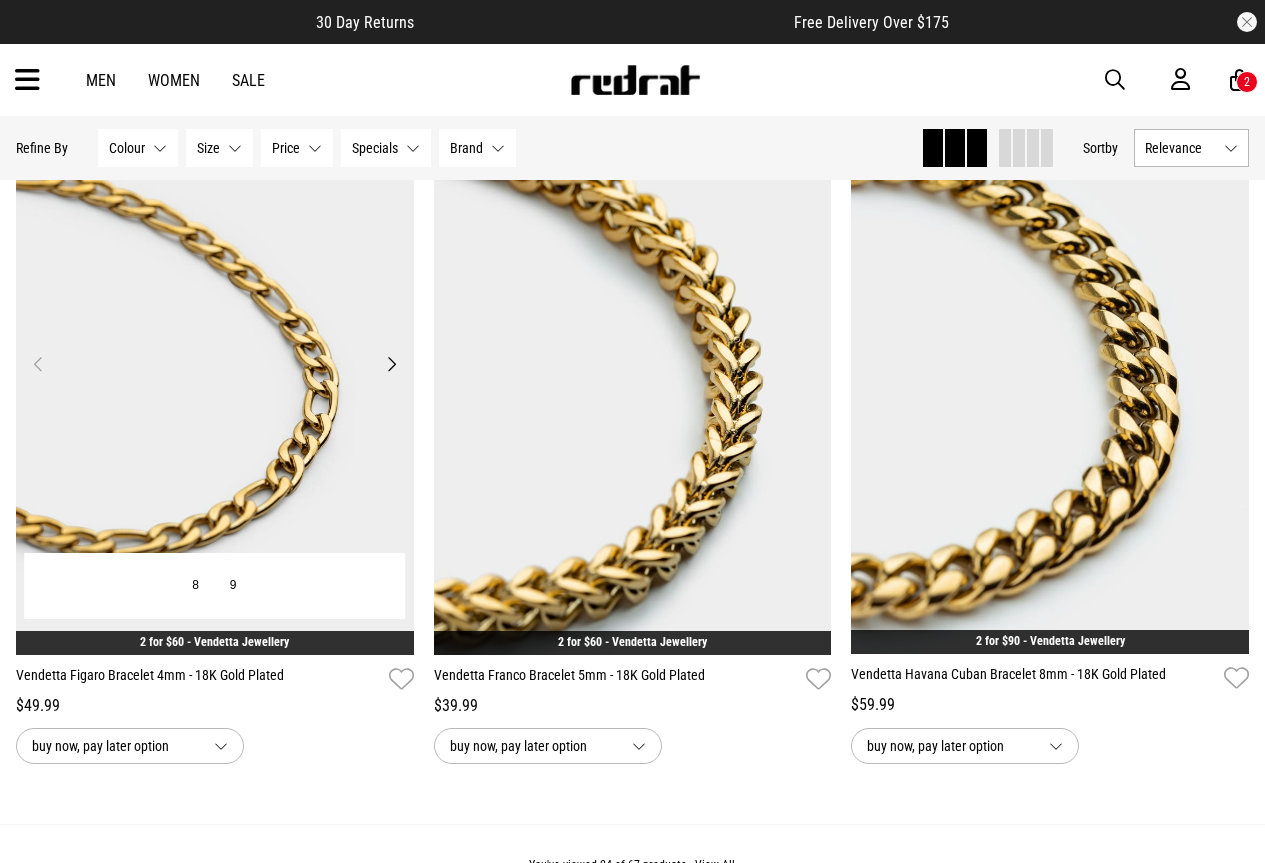 click at bounding box center [215, 376] 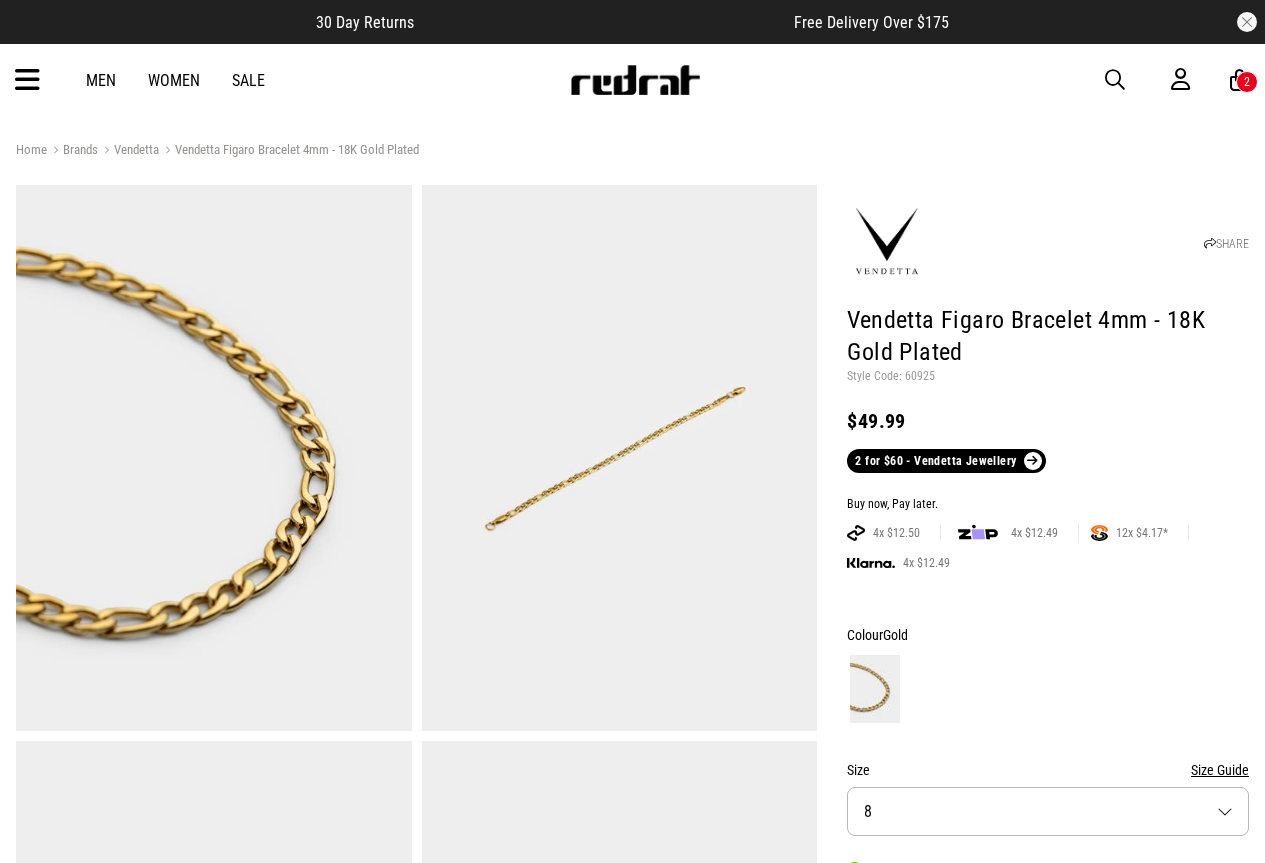 scroll, scrollTop: 0, scrollLeft: 0, axis: both 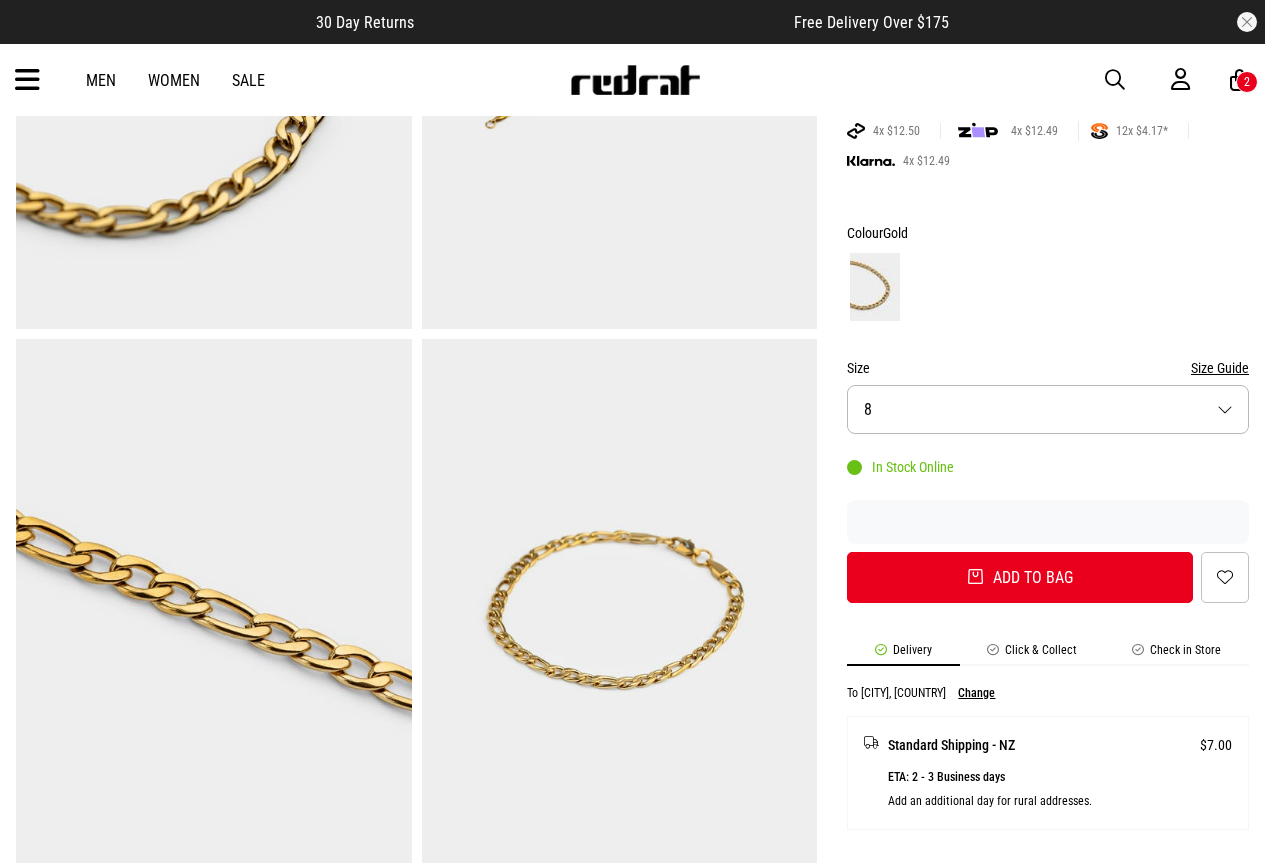 click at bounding box center [620, 612] 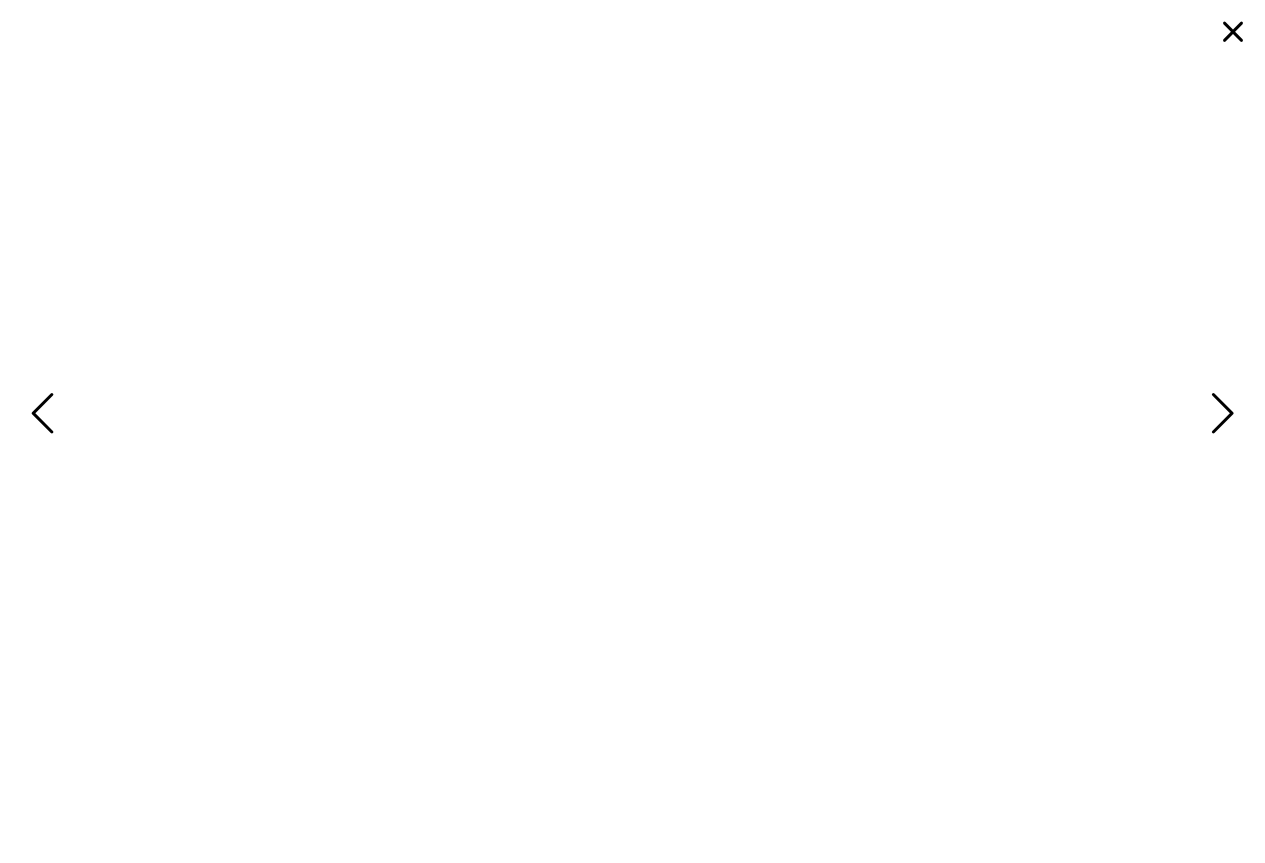 click at bounding box center [632, 431] 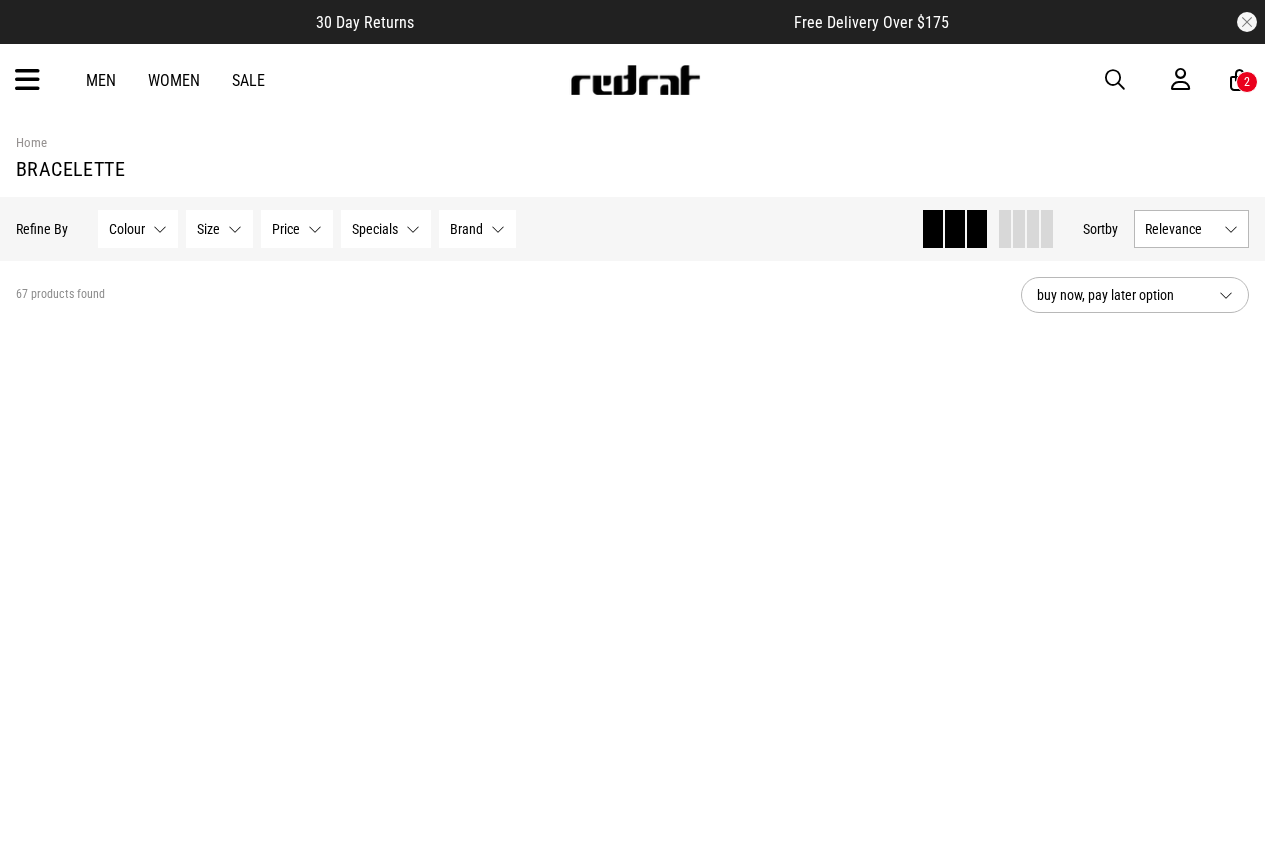 scroll, scrollTop: 5149, scrollLeft: 0, axis: vertical 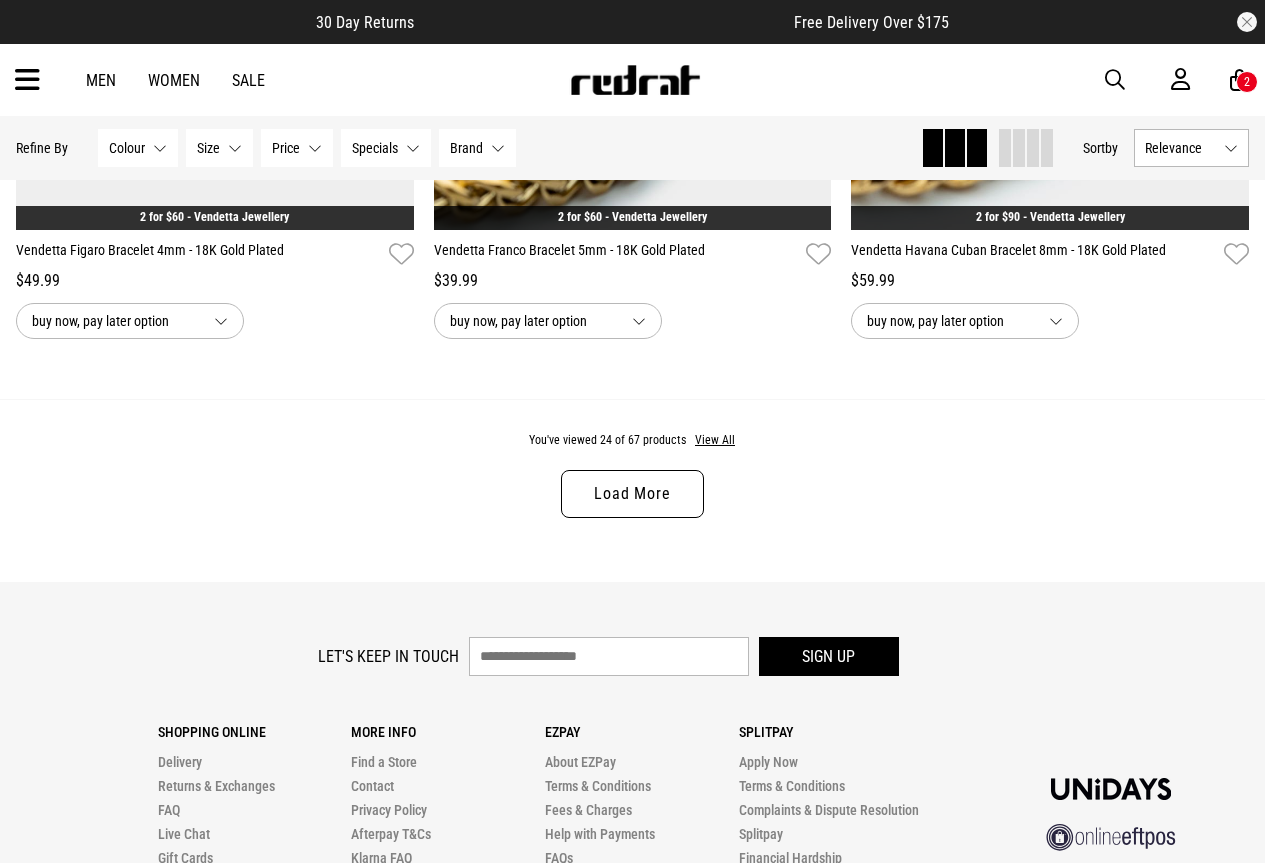 click on "Load More" at bounding box center [632, 494] 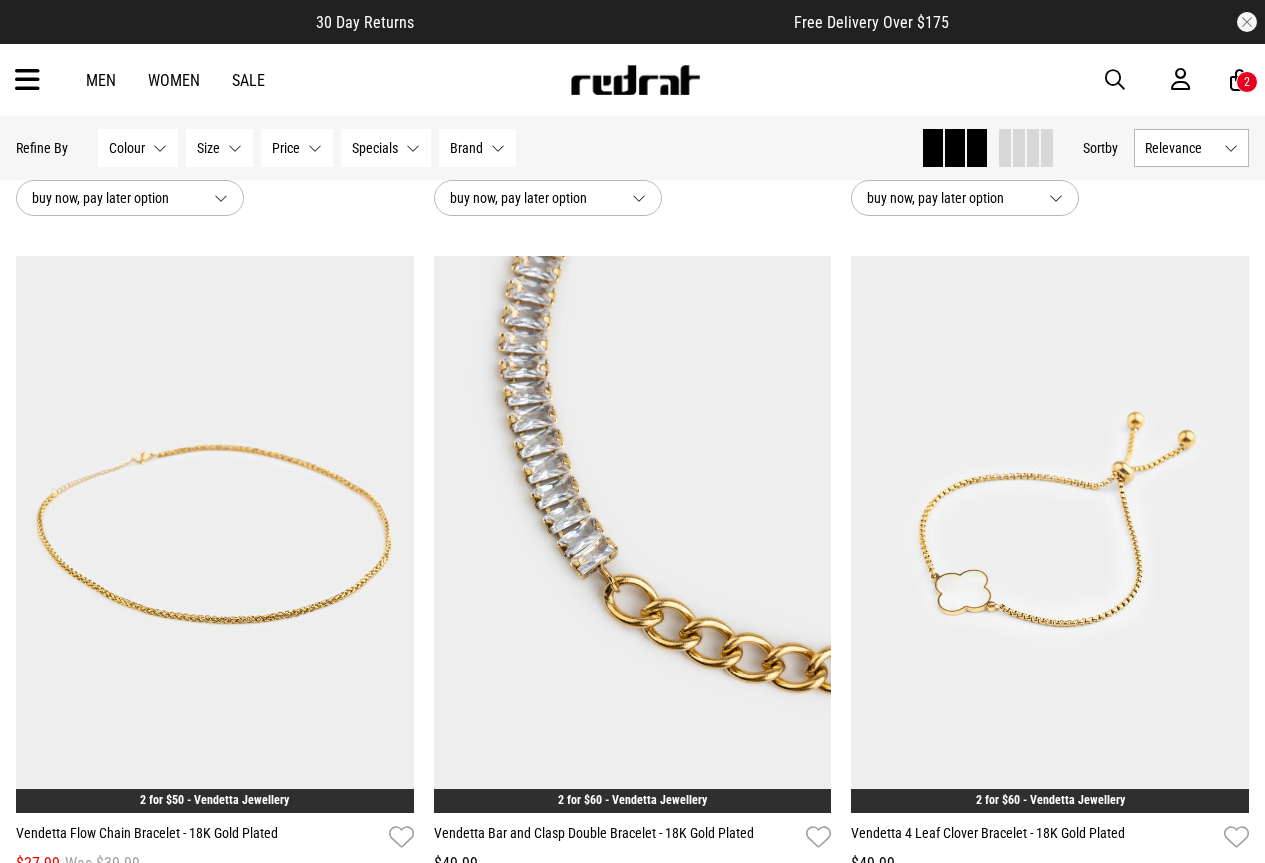 scroll, scrollTop: 10014, scrollLeft: 0, axis: vertical 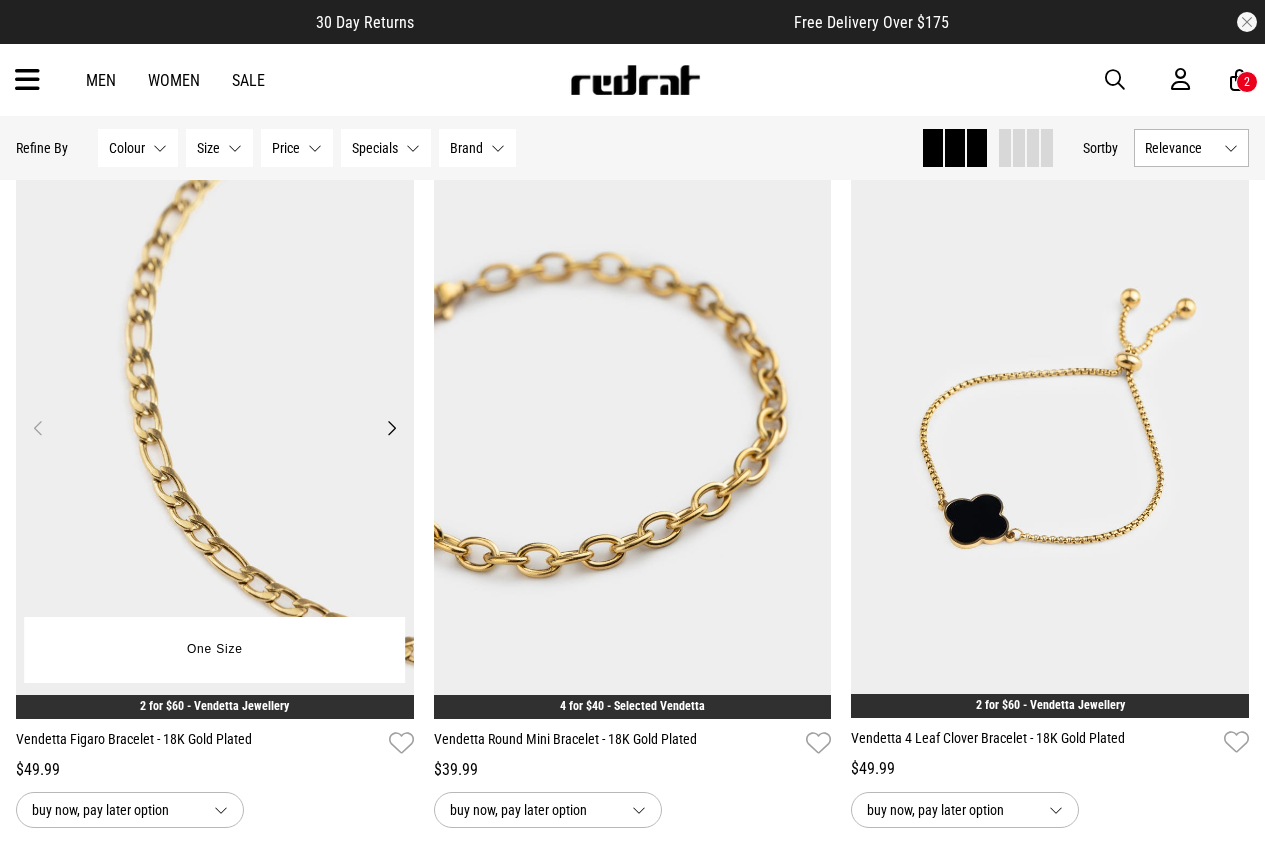 click at bounding box center [215, 440] 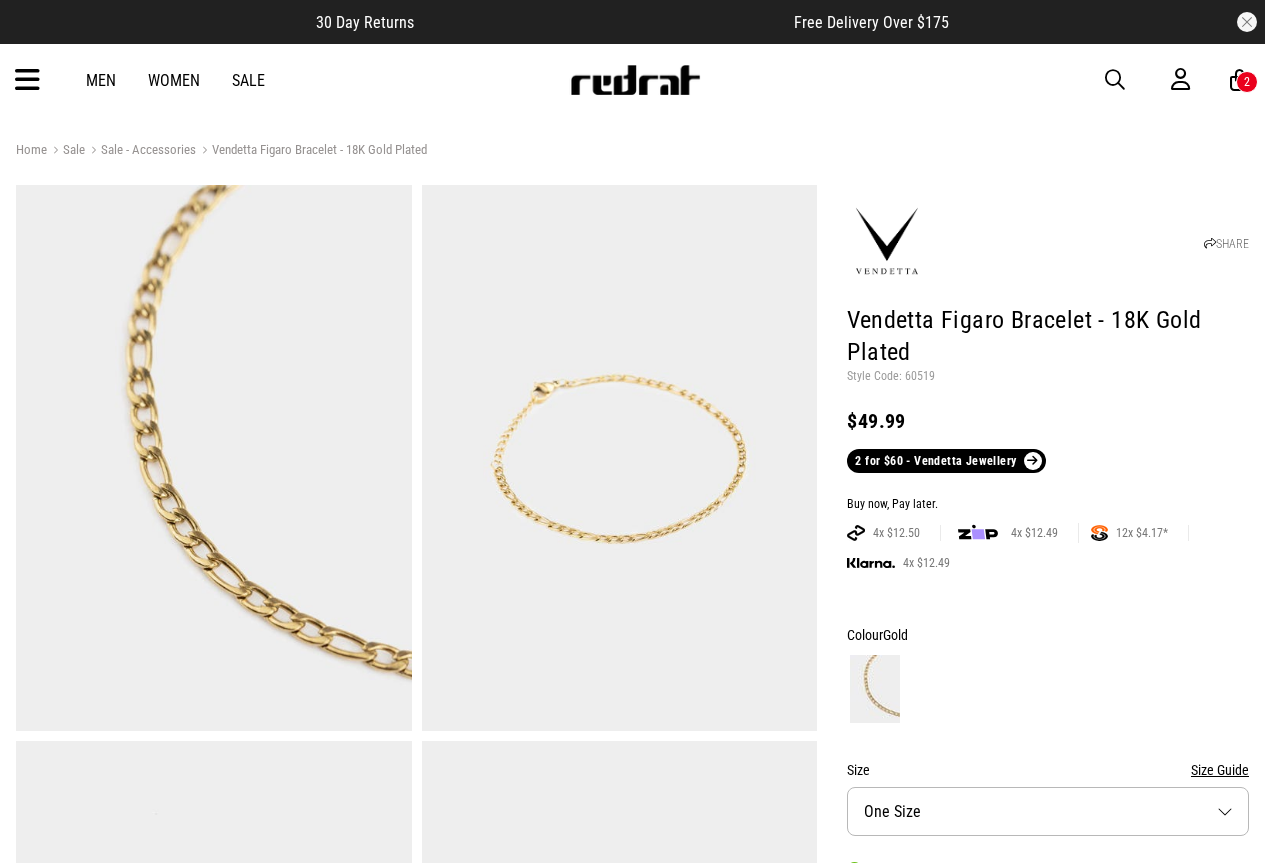 scroll, scrollTop: 0, scrollLeft: 0, axis: both 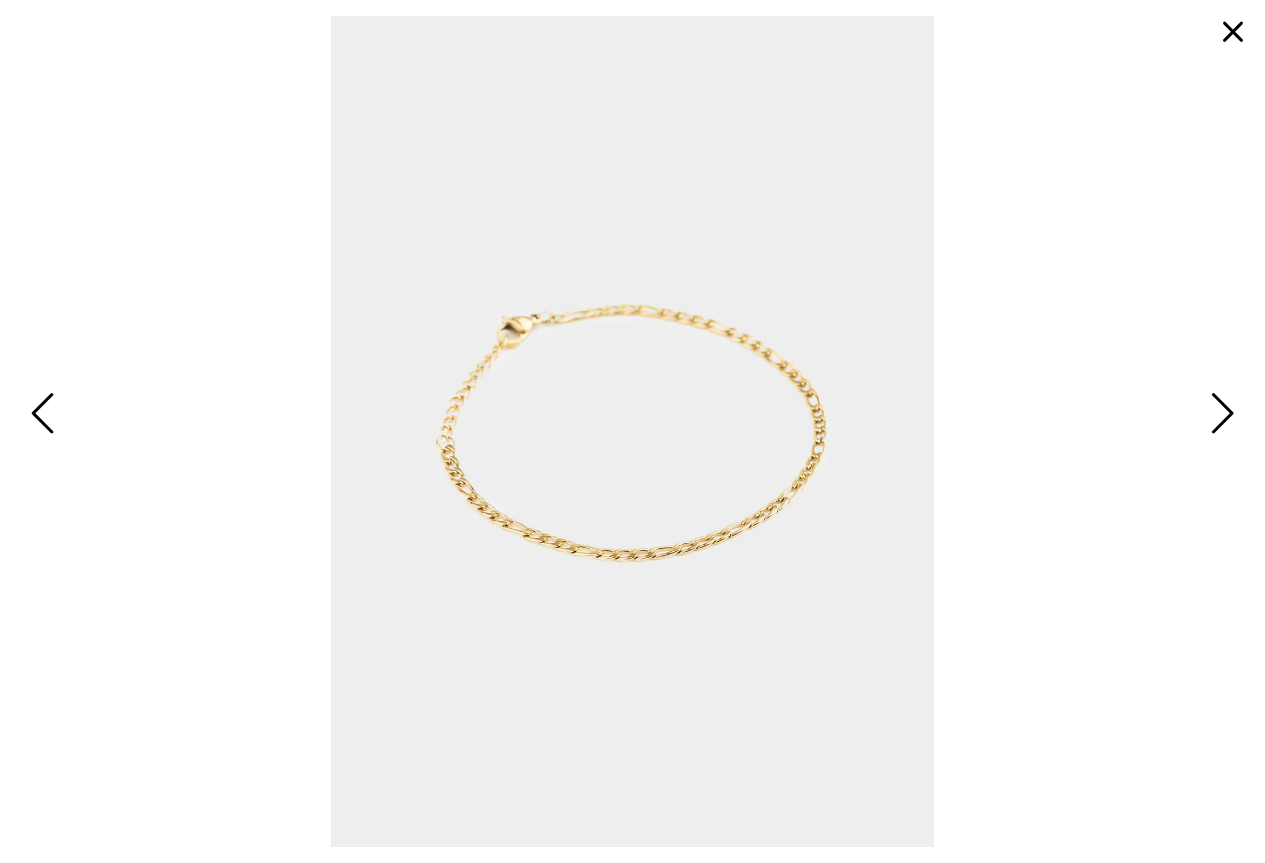 click at bounding box center [632, 431] 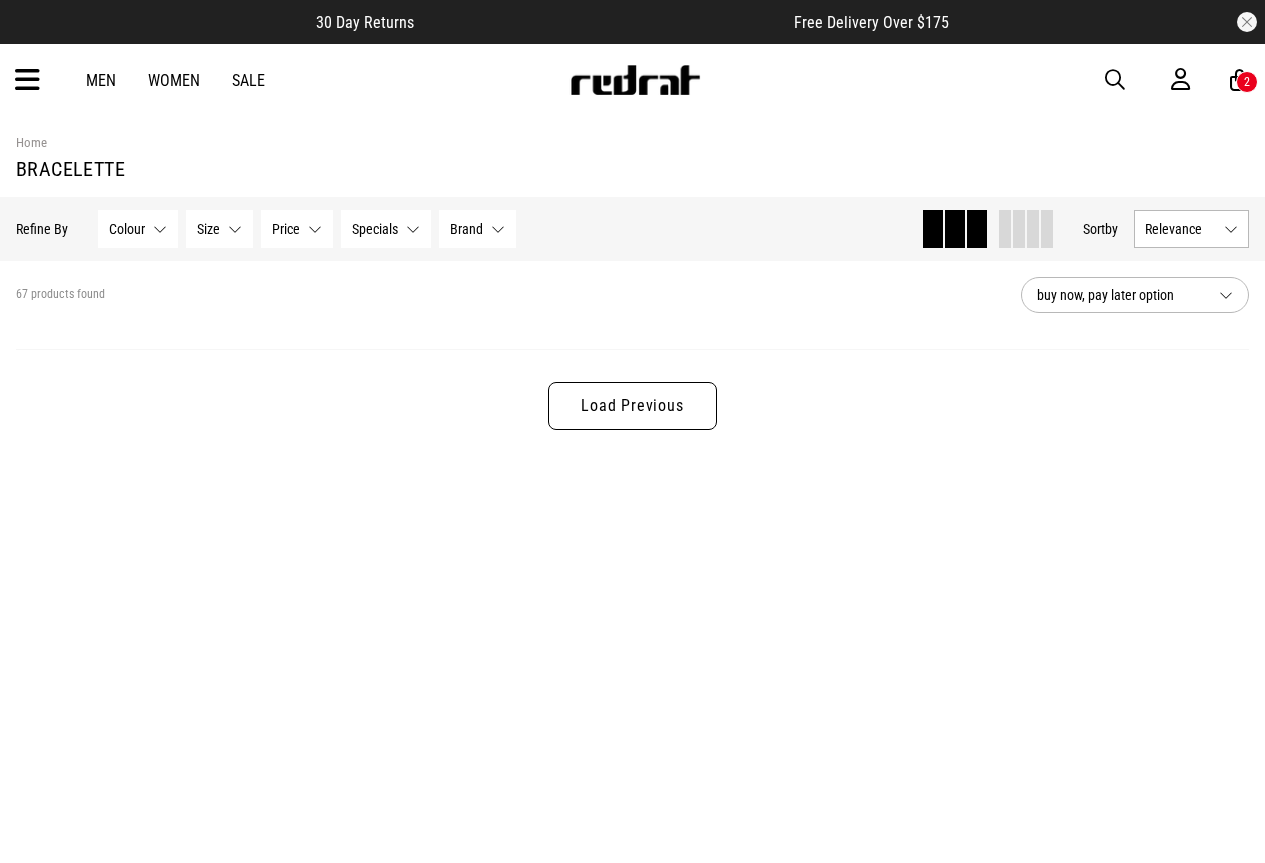 scroll, scrollTop: 5189, scrollLeft: 0, axis: vertical 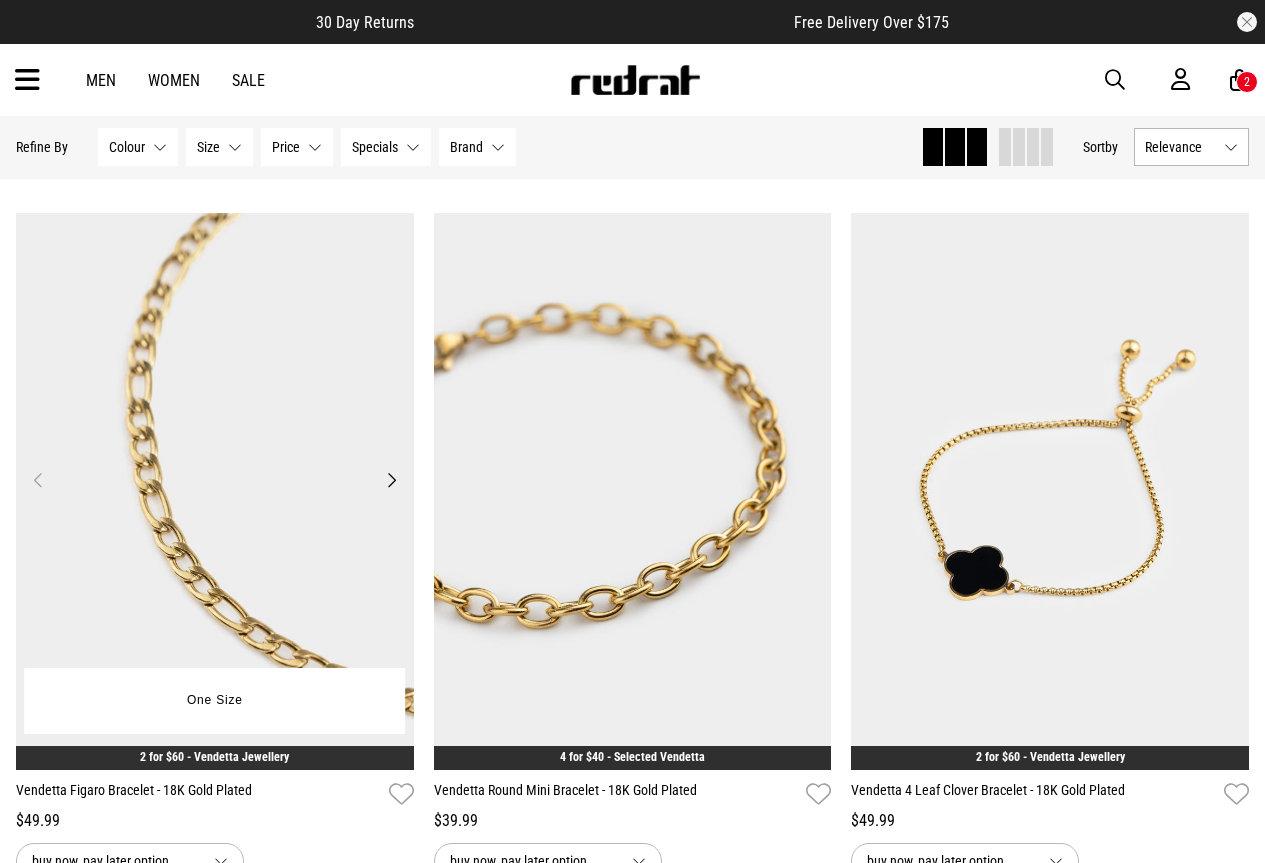 click at bounding box center [215, 491] 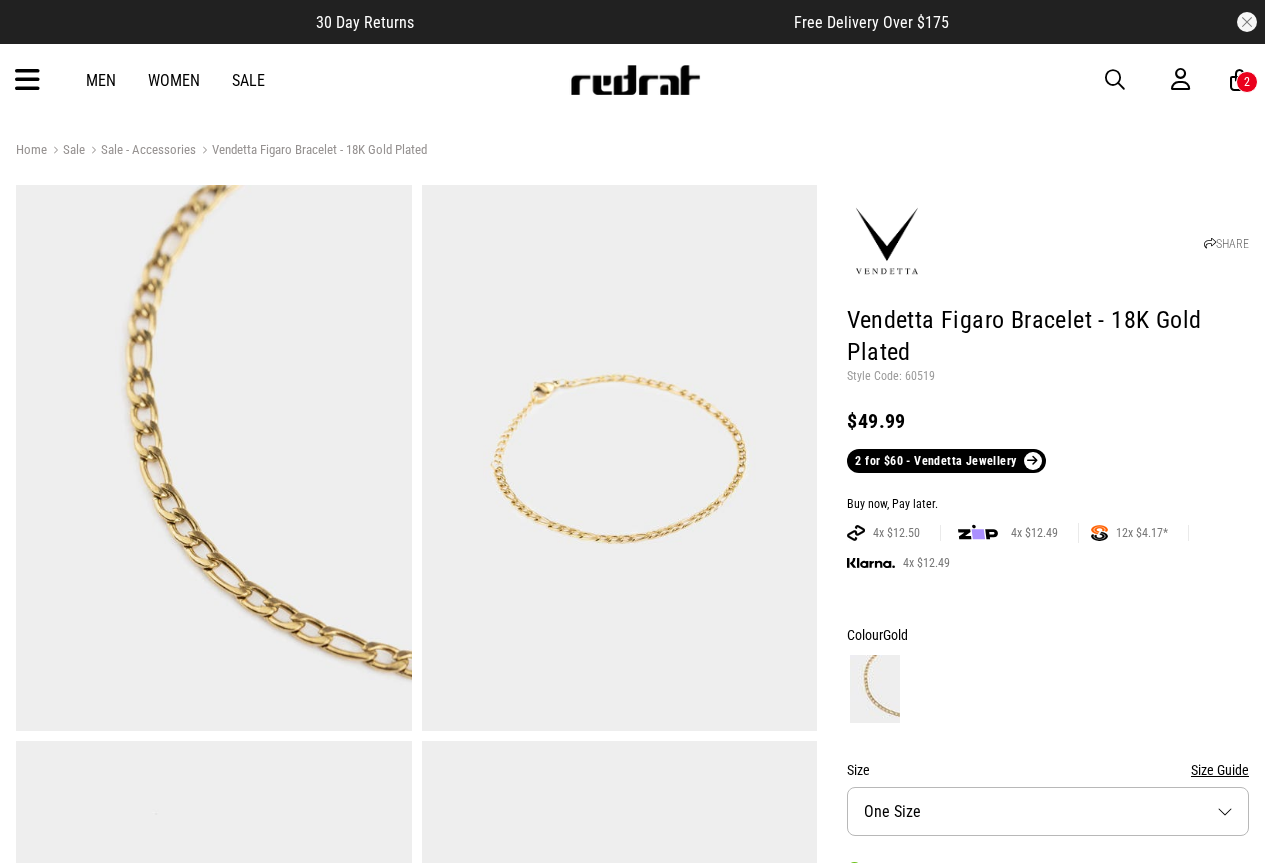 scroll, scrollTop: 0, scrollLeft: 0, axis: both 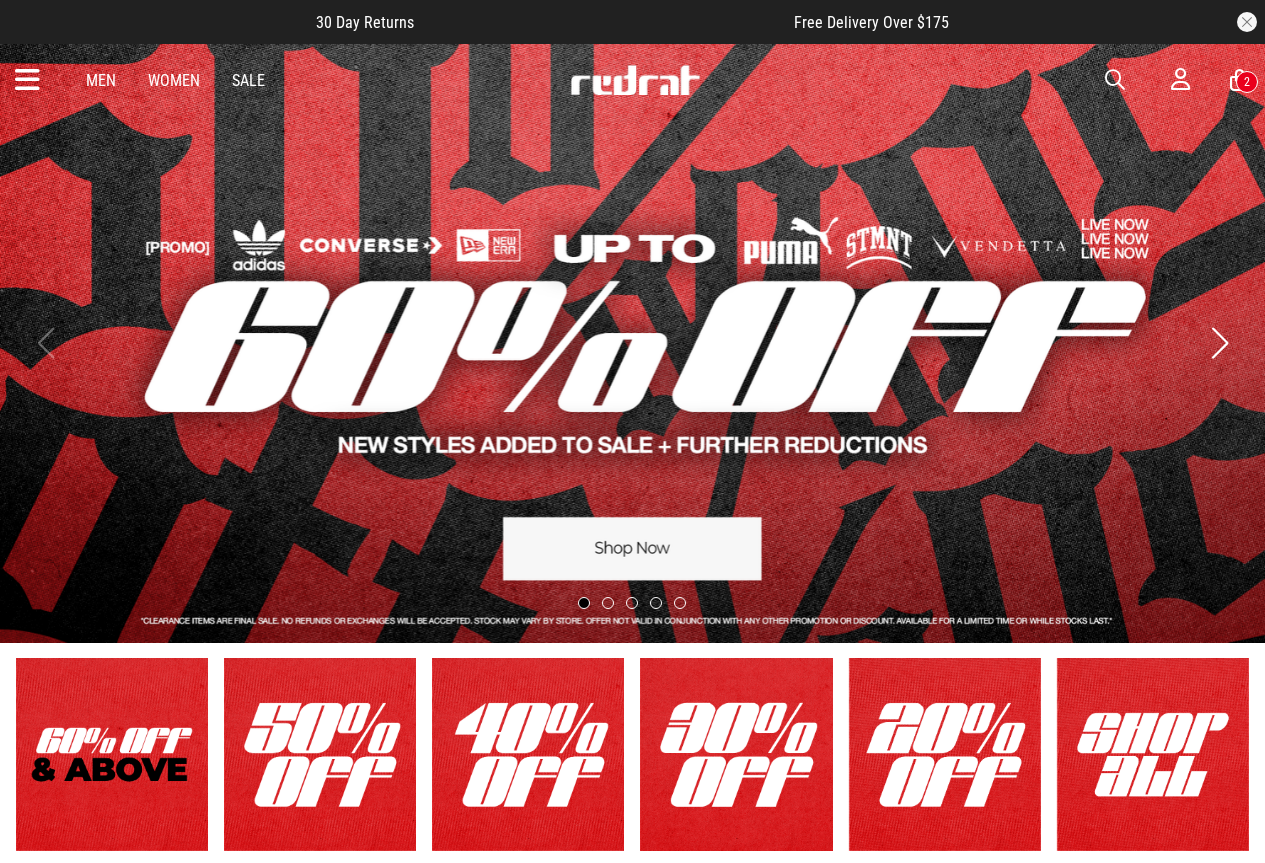 click at bounding box center [1115, 80] 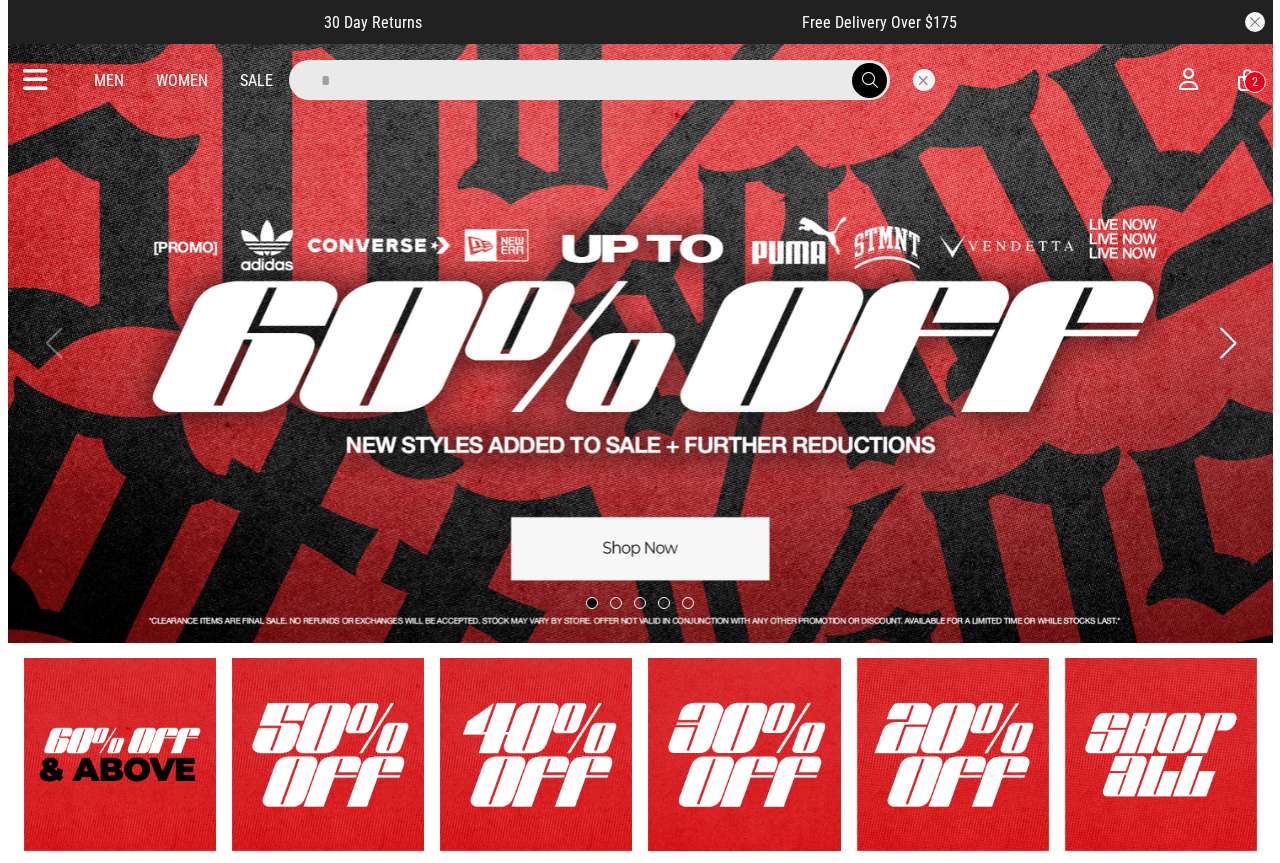 scroll, scrollTop: 0, scrollLeft: 0, axis: both 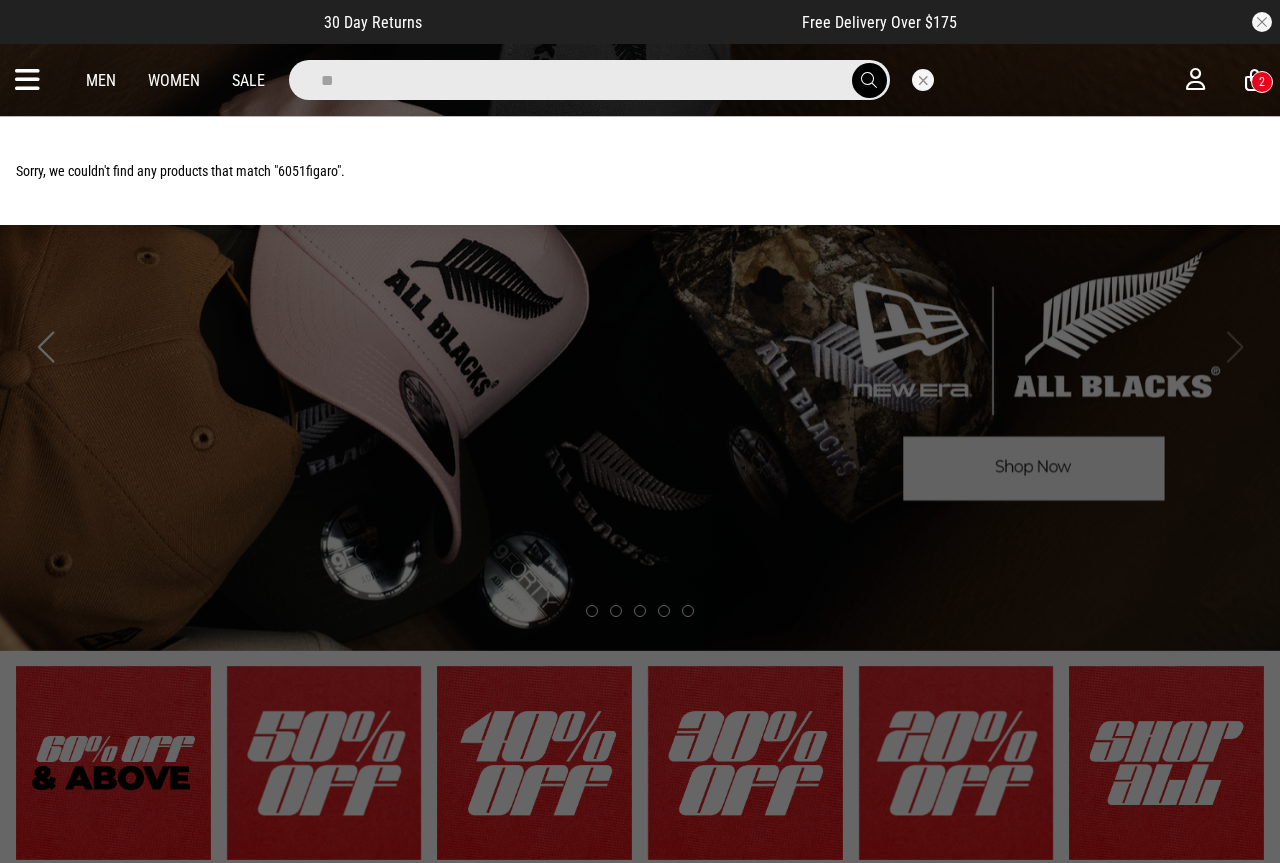 type on "*" 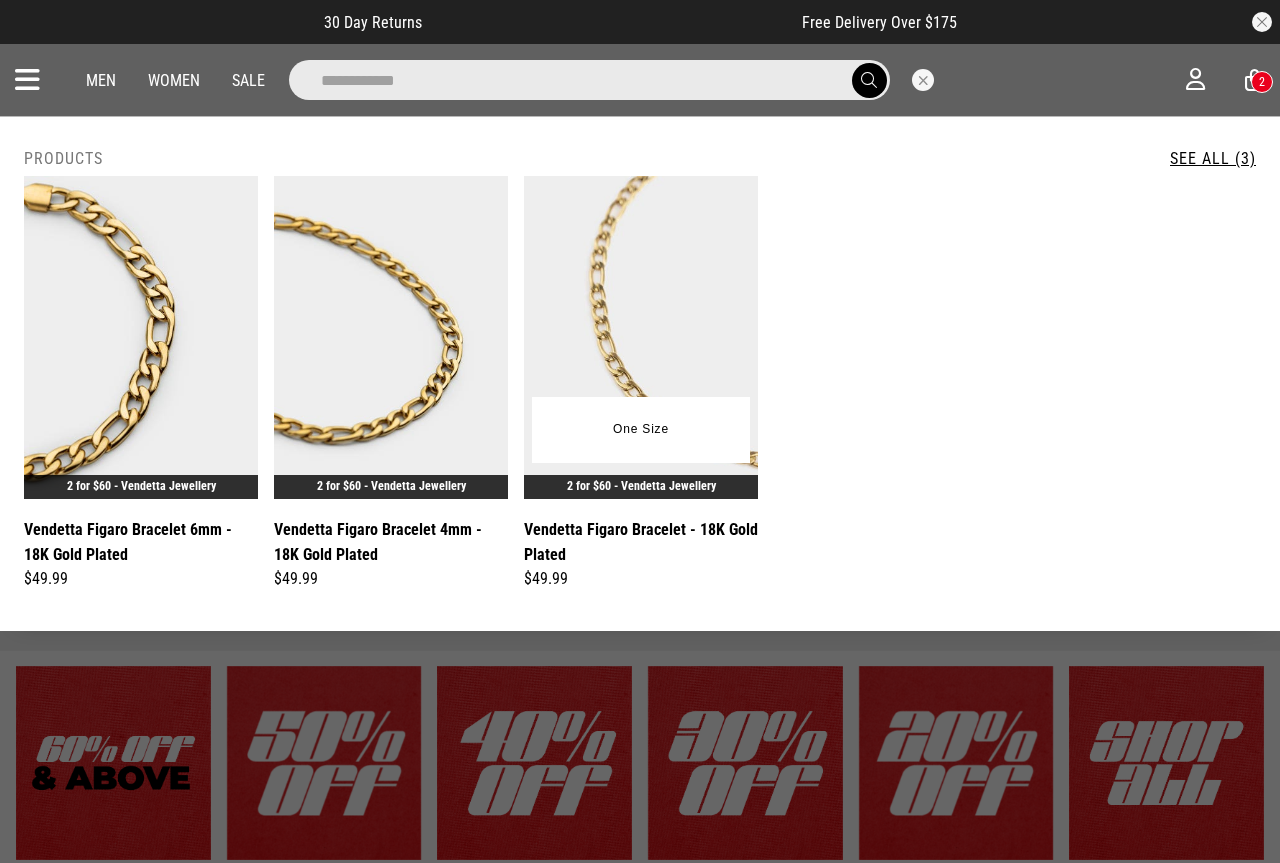 type on "**********" 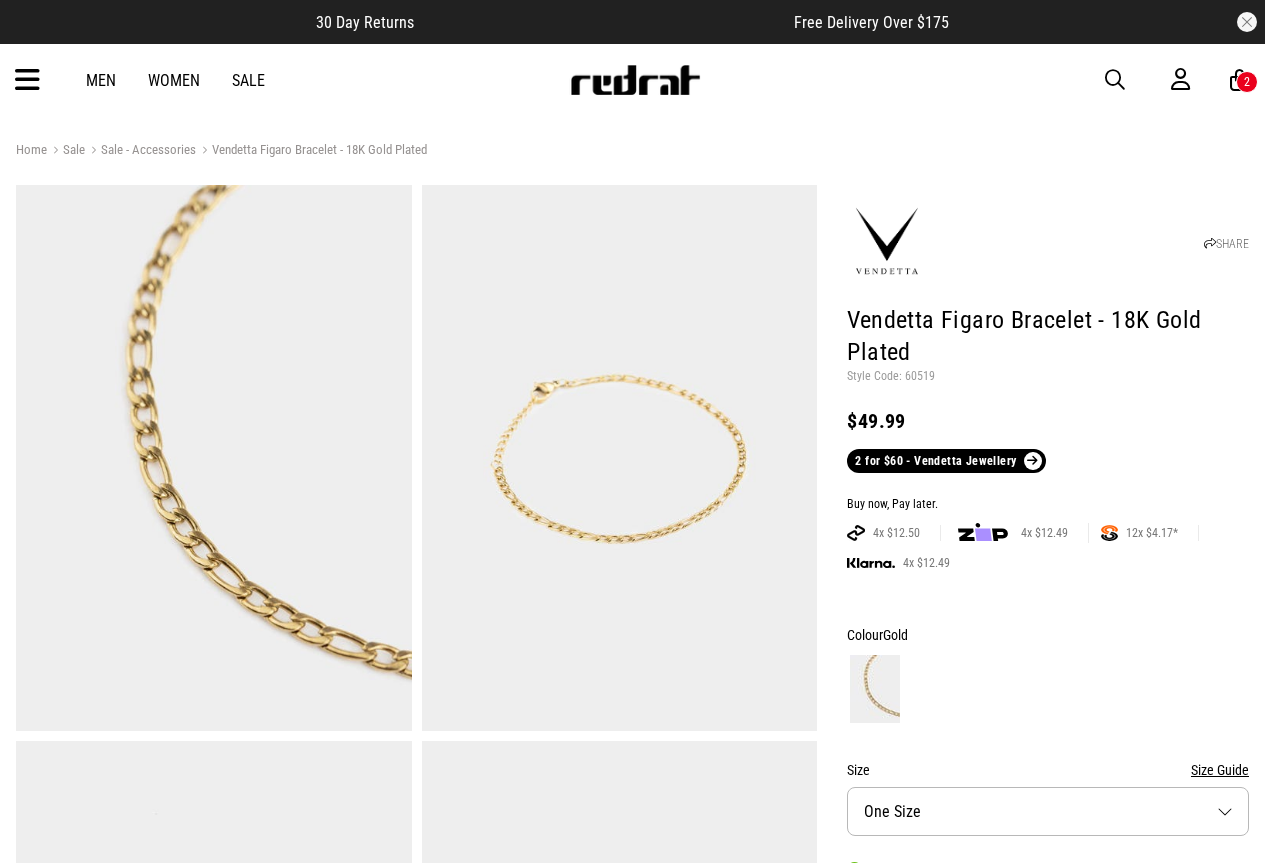 scroll, scrollTop: 0, scrollLeft: 0, axis: both 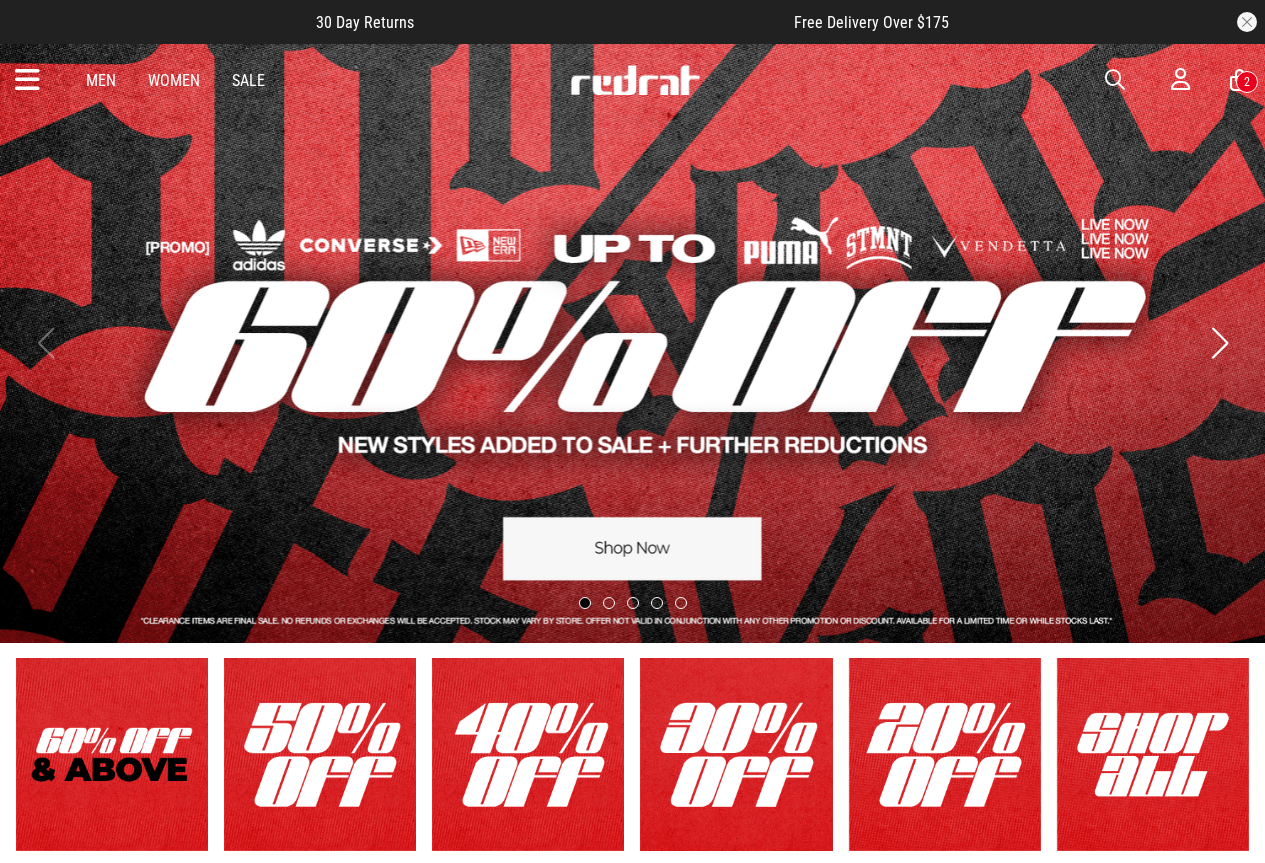 click at bounding box center [1115, 80] 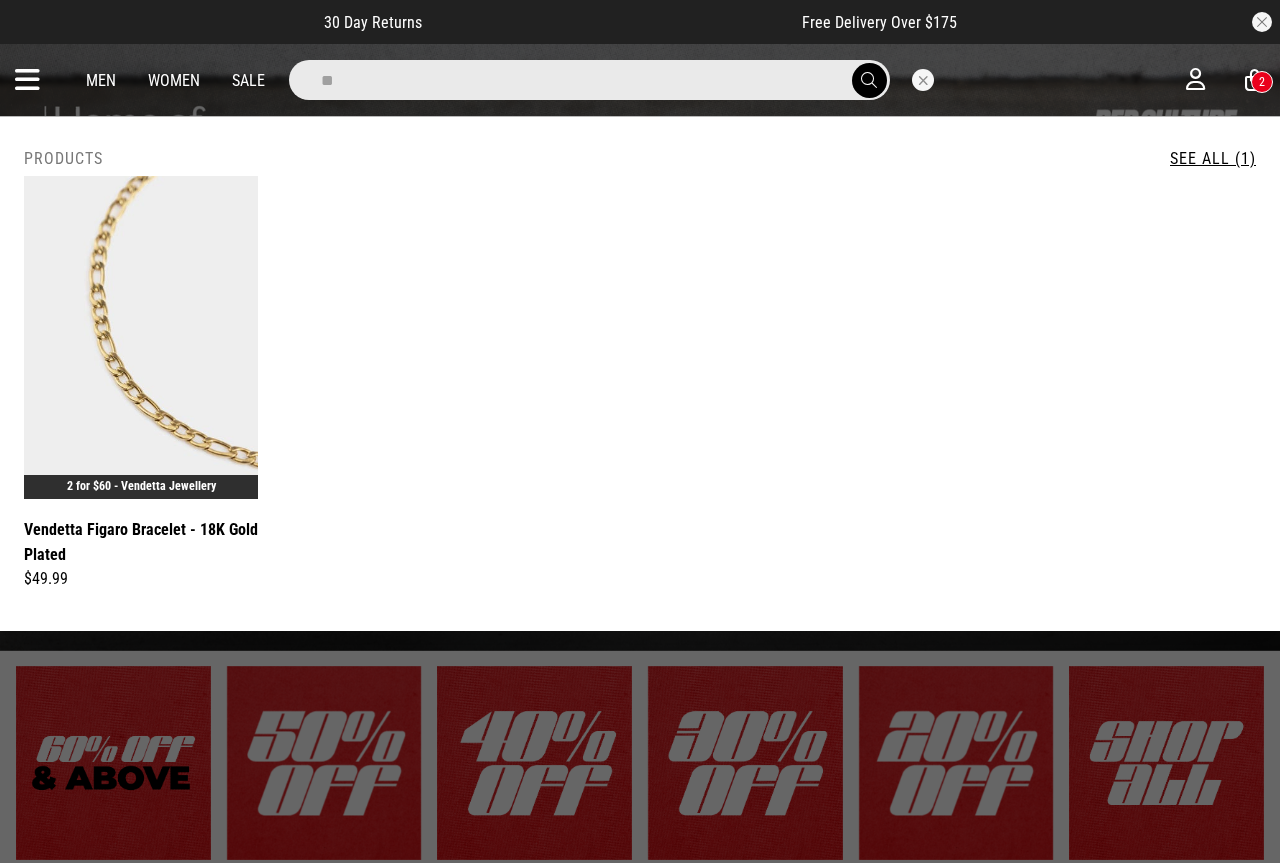 type on "*" 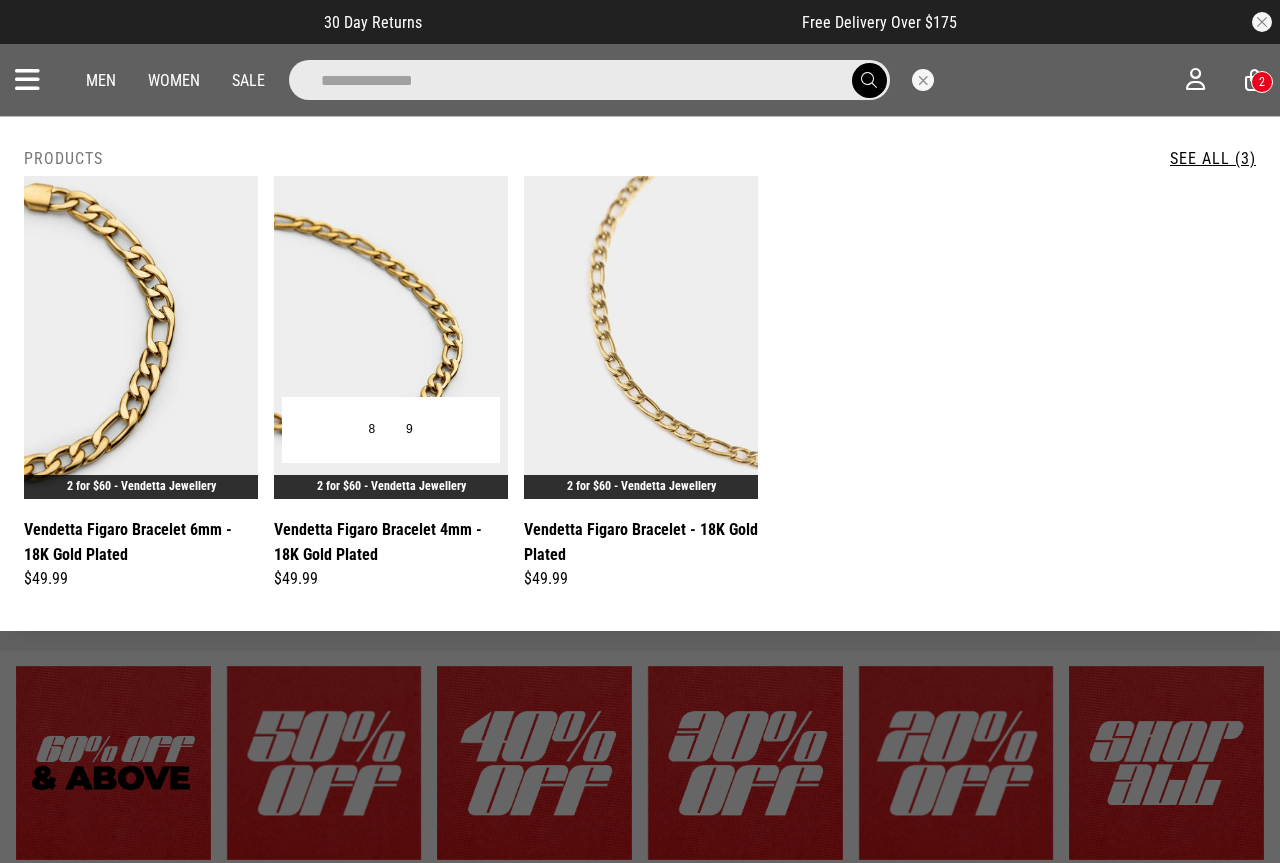 type on "**********" 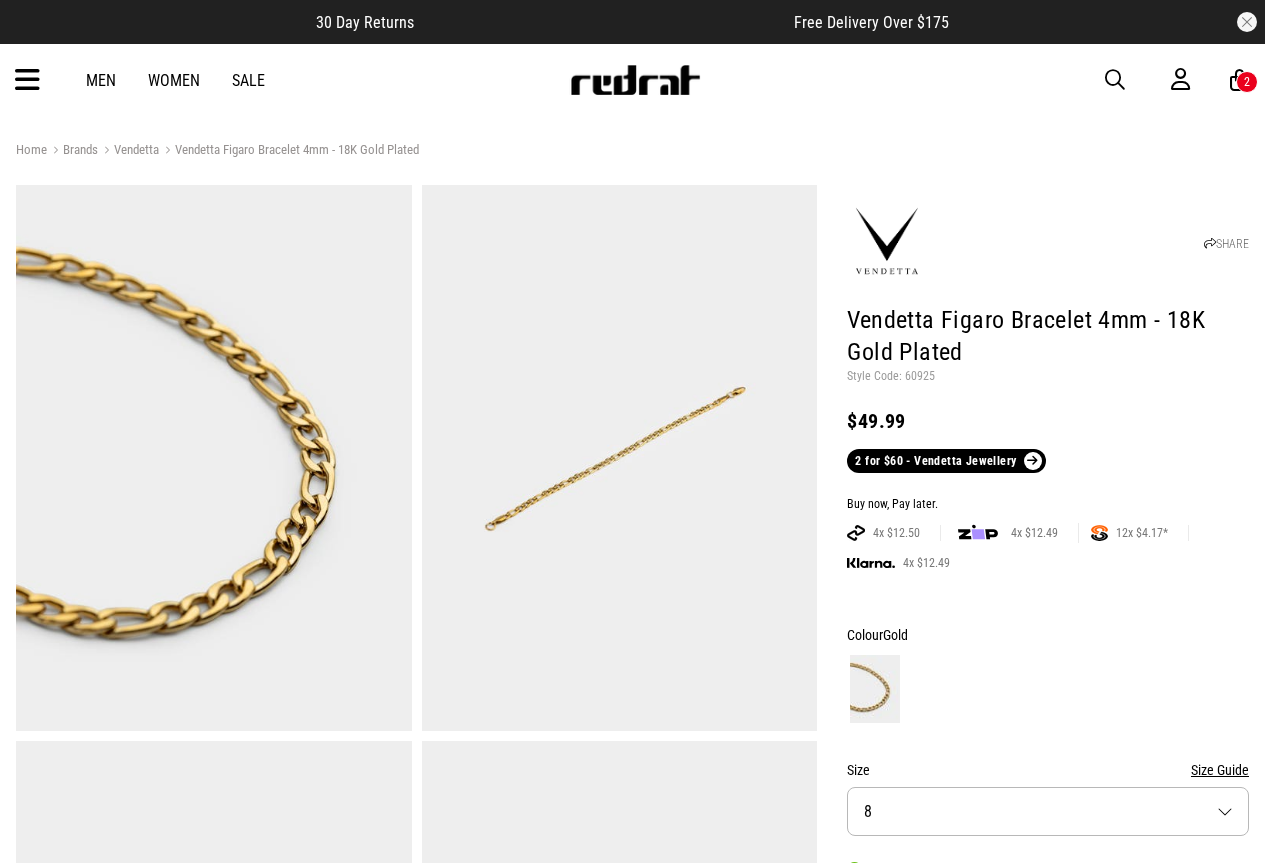 scroll, scrollTop: 0, scrollLeft: 0, axis: both 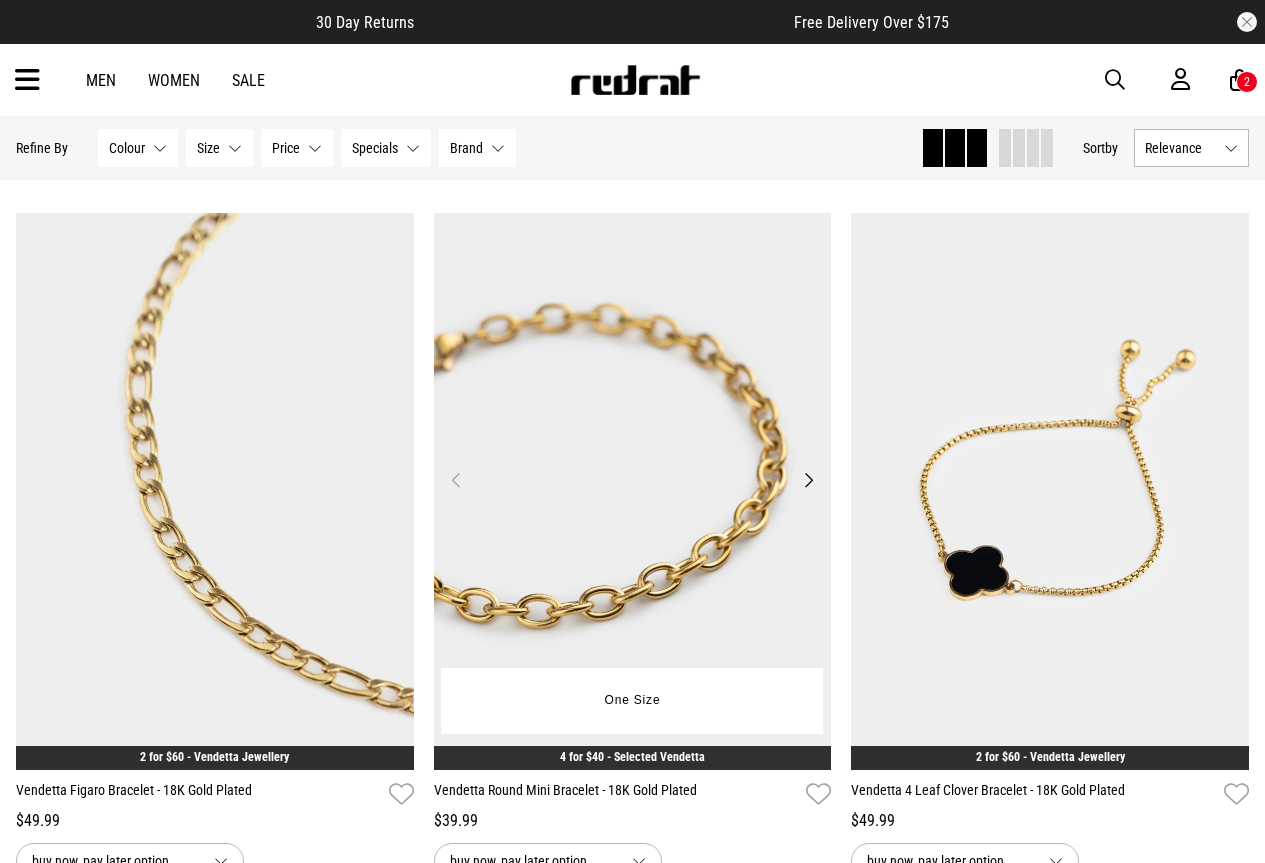 click at bounding box center [633, 491] 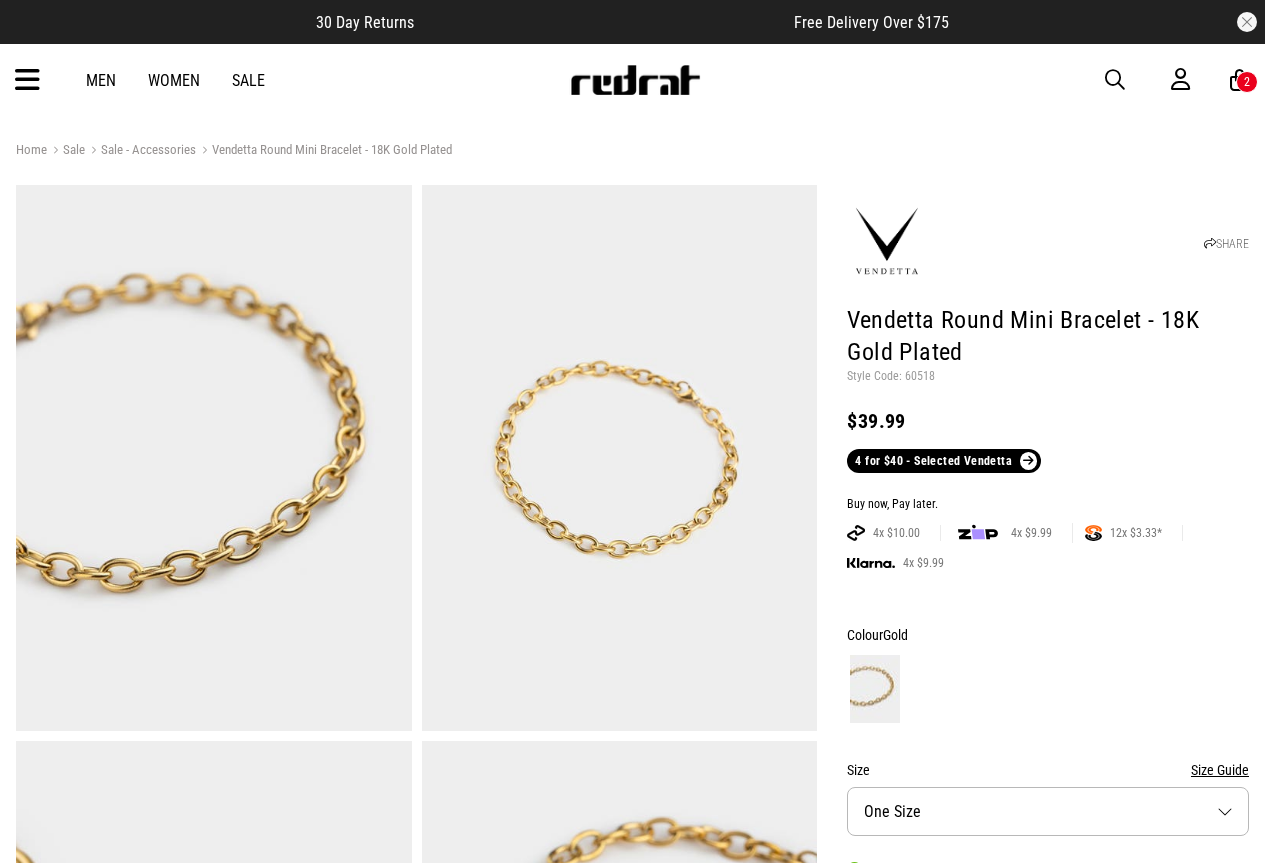 scroll, scrollTop: 0, scrollLeft: 0, axis: both 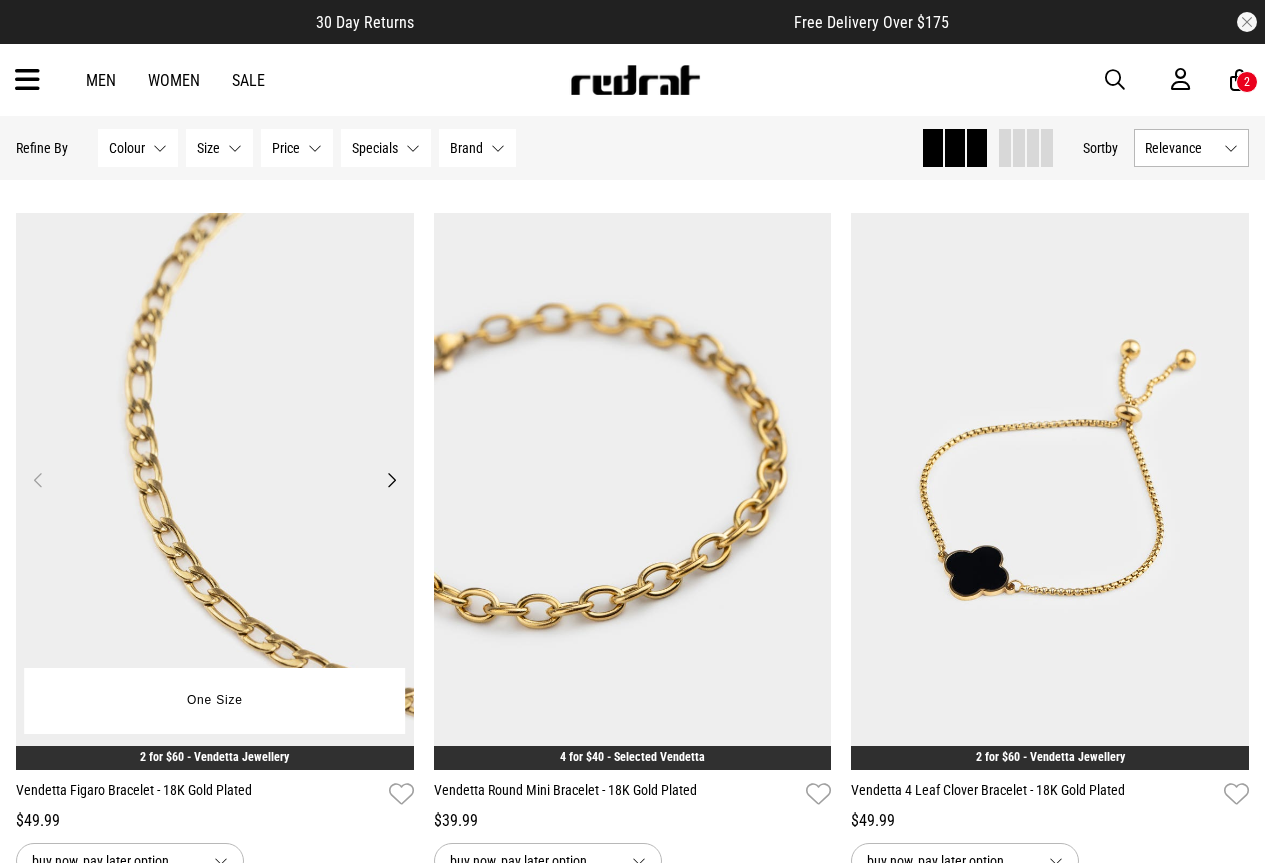 click at bounding box center (215, 491) 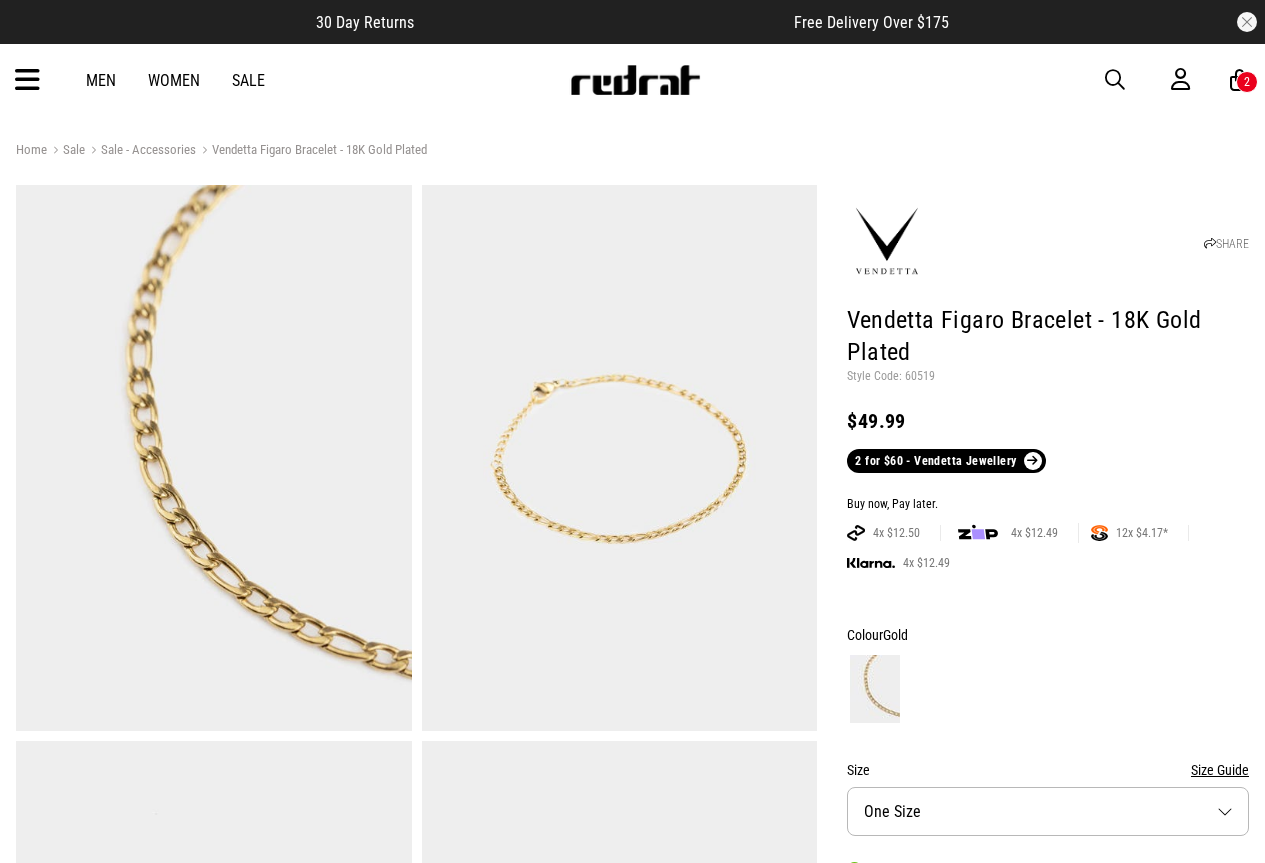 scroll, scrollTop: 0, scrollLeft: 0, axis: both 